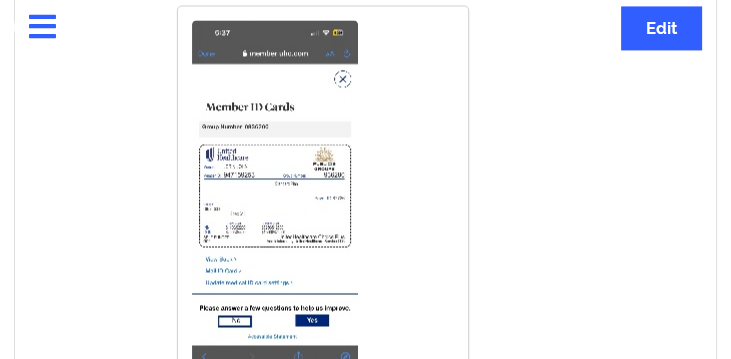 scroll, scrollTop: 2120, scrollLeft: 0, axis: vertical 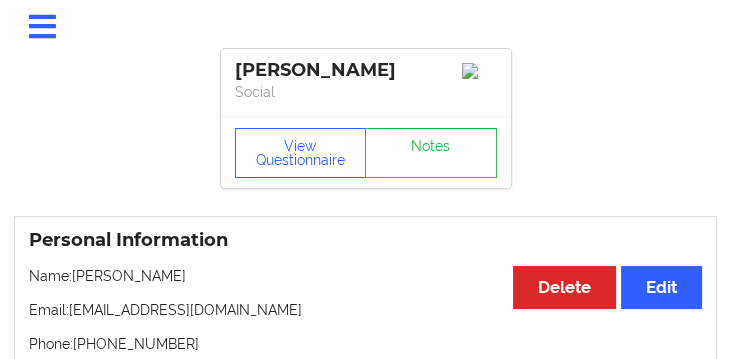 click at bounding box center (42, 27) 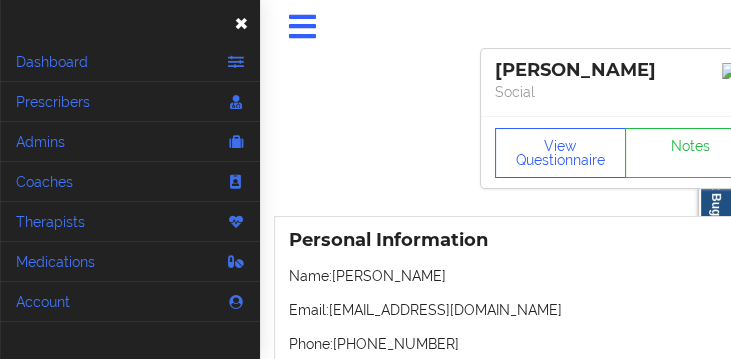 click on "[PERSON_NAME] Social View Questionnaire Notes Personal Information Edit Delete Name:  [PERSON_NAME] Email:  [EMAIL_ADDRESS][DOMAIN_NAME] Phone:  [PHONE_NUMBER] Gender:  [DEMOGRAPHIC_DATA] Date of Birth:   [DEMOGRAPHIC_DATA] Country Of Residence: [DEMOGRAPHIC_DATA] Medical Team Edit Provider:  N/A Therapist:  [PERSON_NAME] Medical Information Edit Current Medications:   N/A [MEDICAL_DATA]:   N/A Shipping Address Edit Address:   [STREET_ADDRESS][US_STATE] Medical Co-pay/insur responsibility Edit Current session (one time charge): N/A Recurring co-pay charge - all prescriber sessions :   N/A Recurring co-pay charge - prescriber 10 min :   N/A Recurring co-pay charge - prescriber 30 min :   N/A Therapy Co-pay/insur responsibility Edit Current session (one time charge): N/A Recurring co-pay charge - all therapy sessions :   17 Recurring co-pay charge - therapy 30 min :   17 Recurring co-pay charge - therapy 45 min :   17 Recurring co-pay charge - therapy 60 min :   17 State of Residence Edit State:   [US_STATE] Insurance Address" at bounding box center (625, 1528) 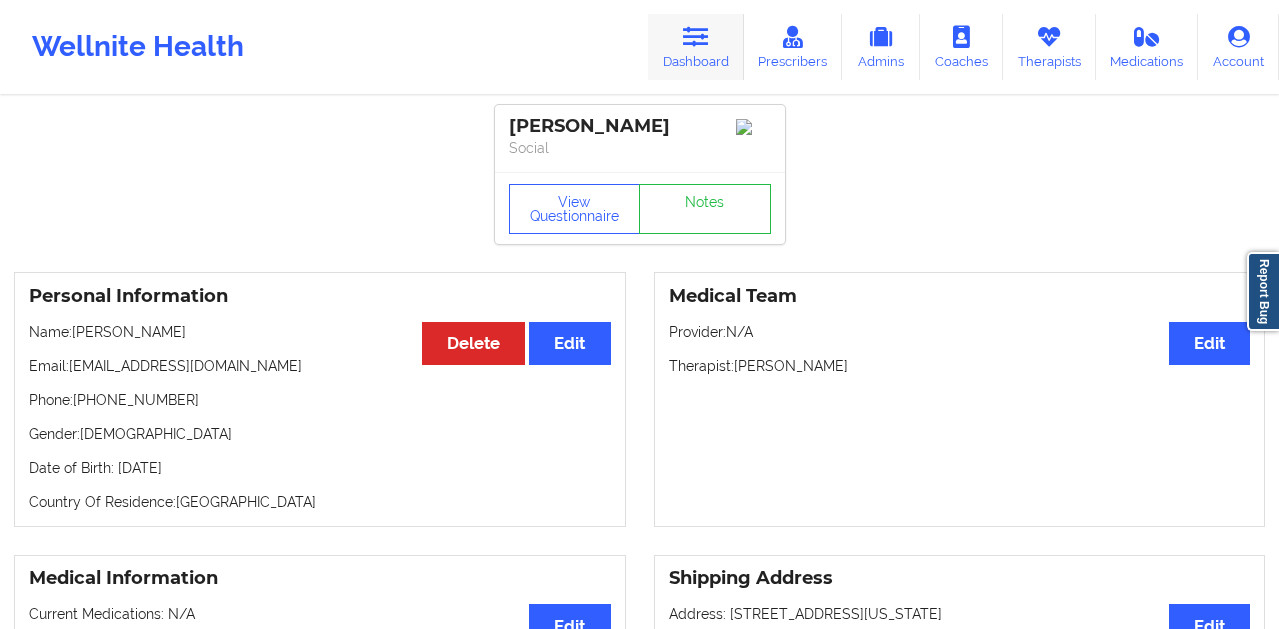 click at bounding box center [696, 37] 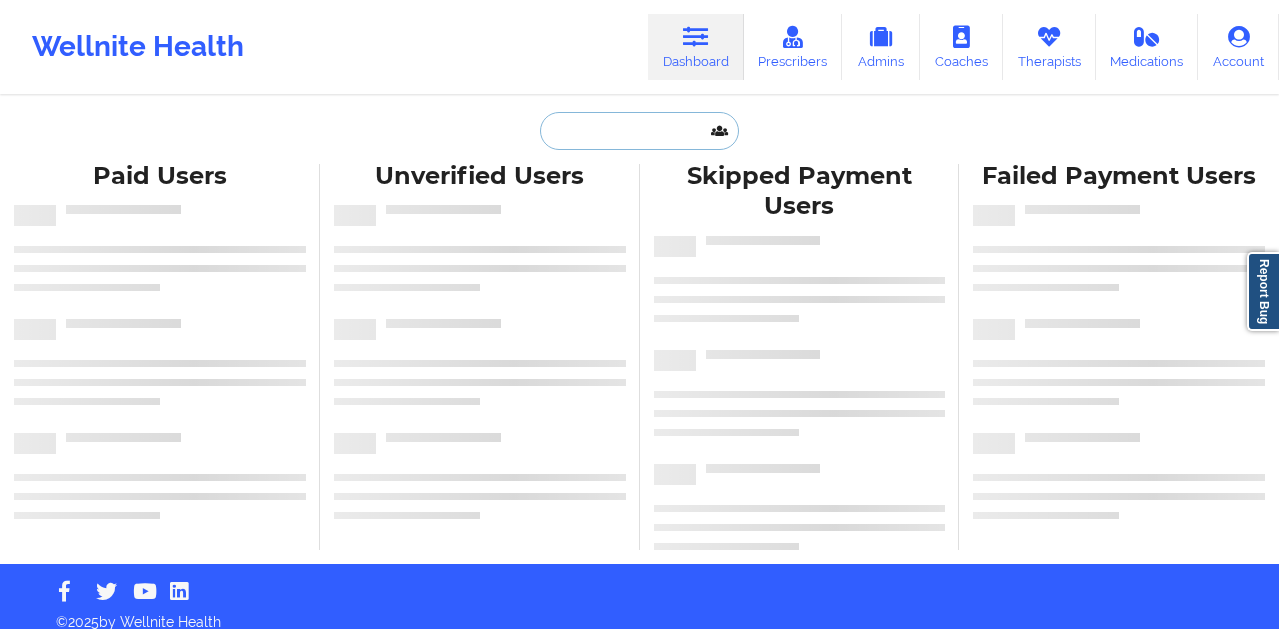 click at bounding box center (639, 131) 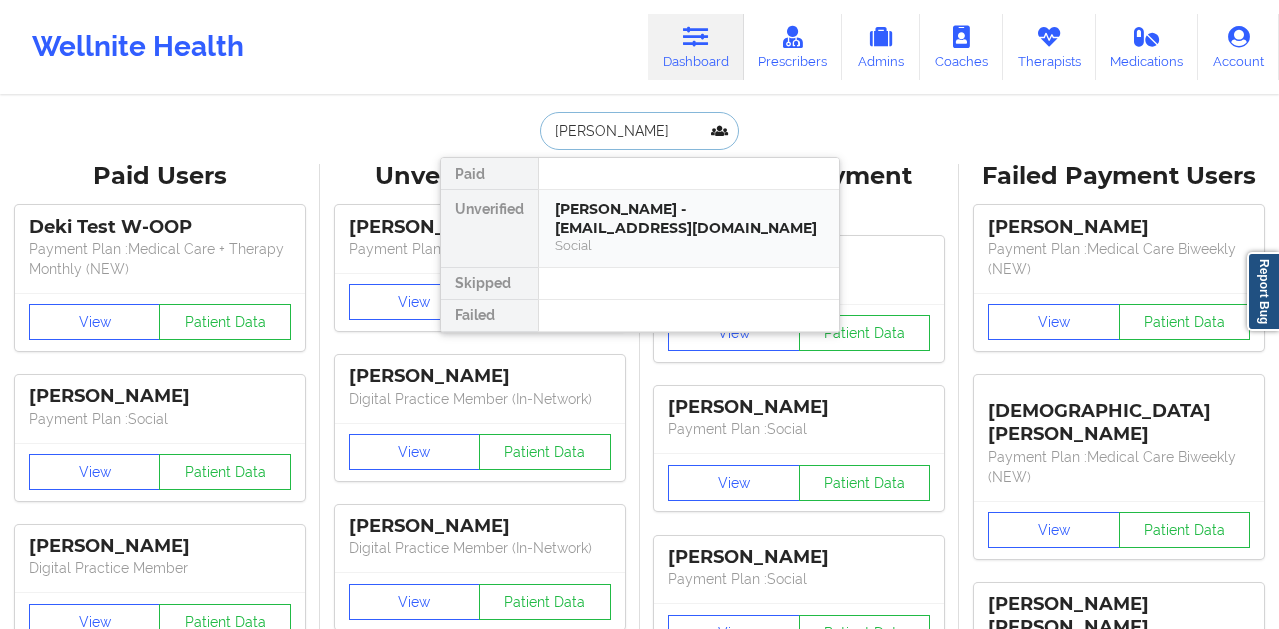 click on "[PERSON_NAME] - [EMAIL_ADDRESS][DOMAIN_NAME]" at bounding box center [689, 218] 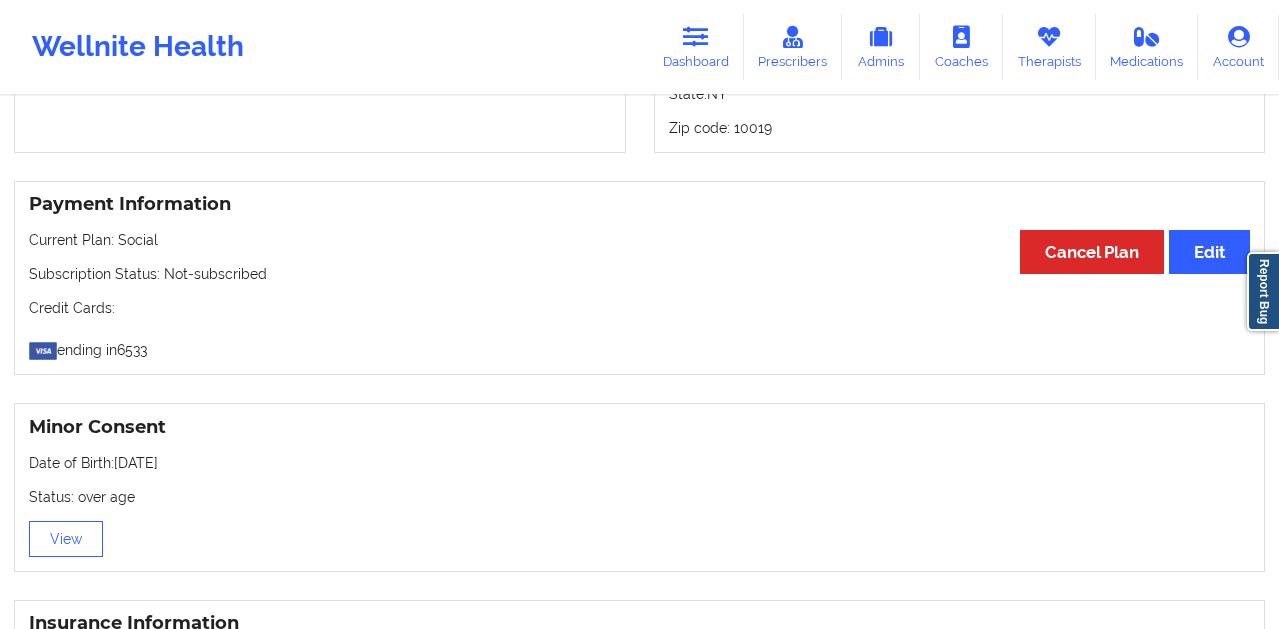 scroll, scrollTop: 1327, scrollLeft: 0, axis: vertical 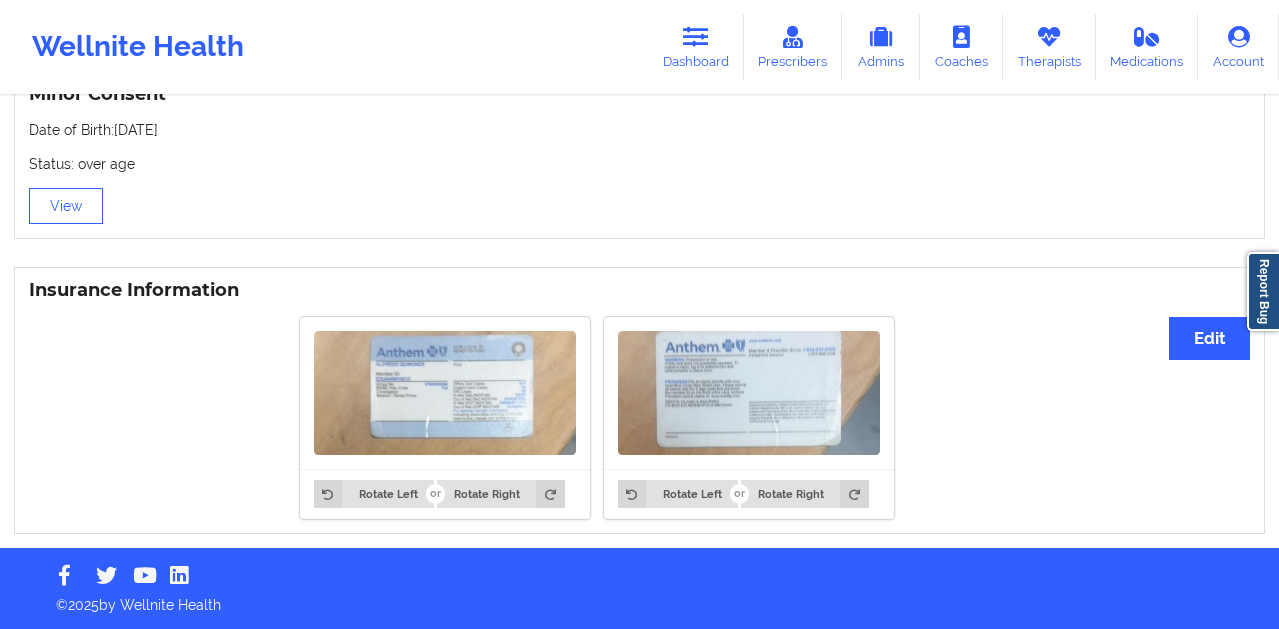 click at bounding box center (445, 393) 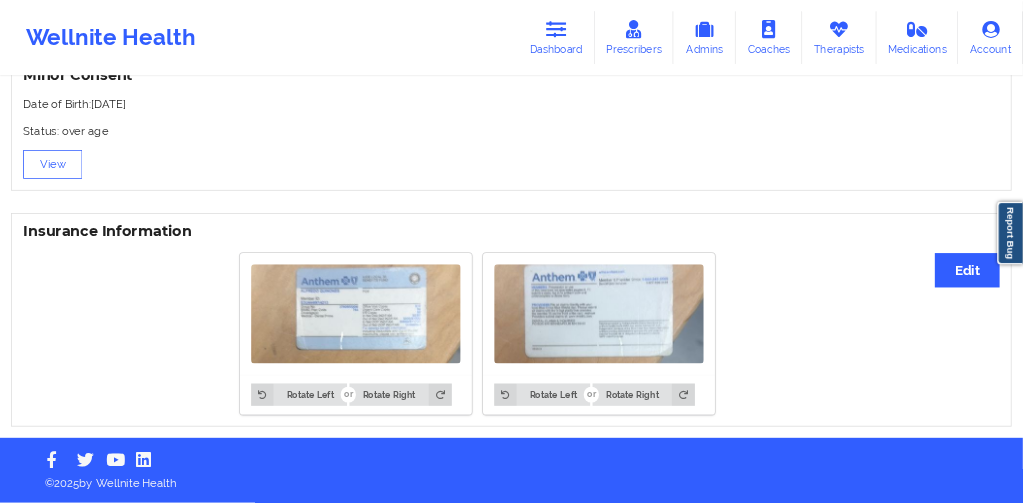 scroll, scrollTop: 1327, scrollLeft: 0, axis: vertical 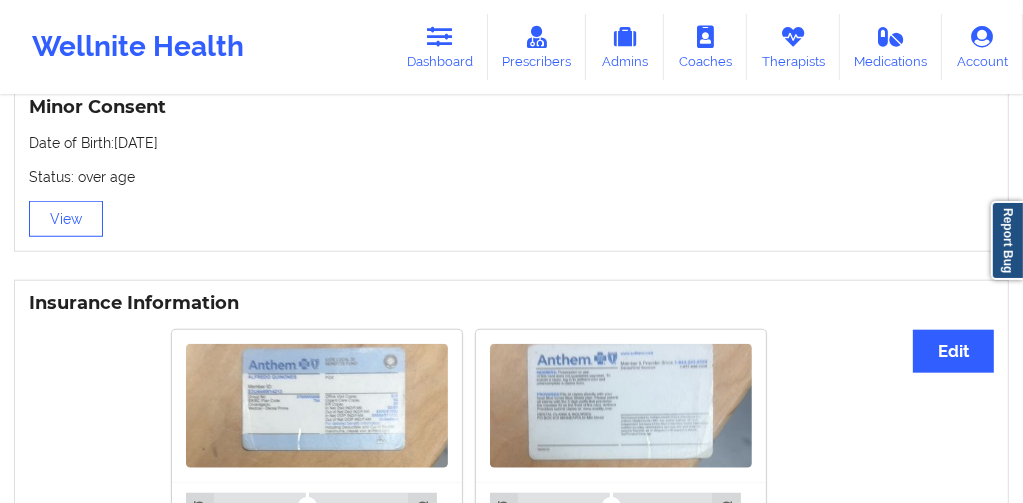 click at bounding box center (317, 406) 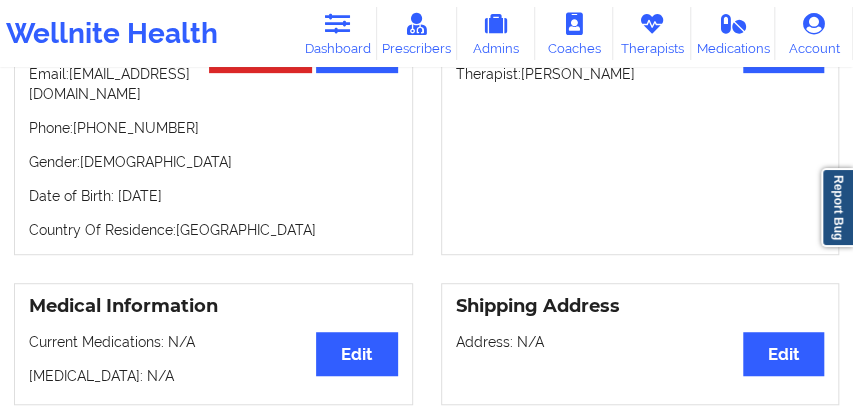 scroll, scrollTop: 0, scrollLeft: 0, axis: both 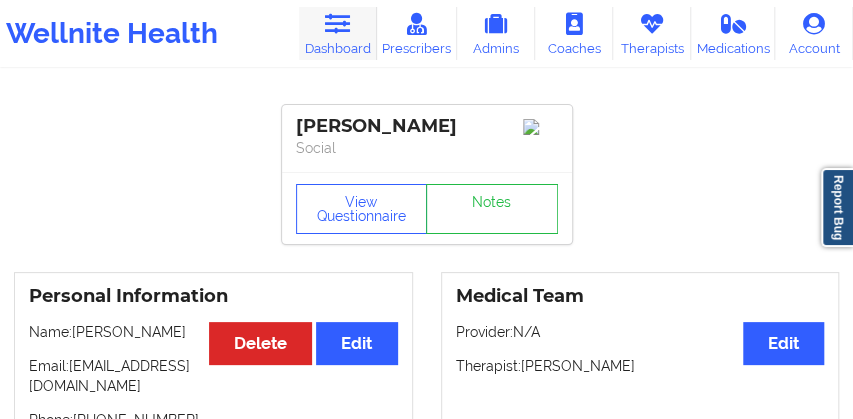 click on "Dashboard" at bounding box center [338, 33] 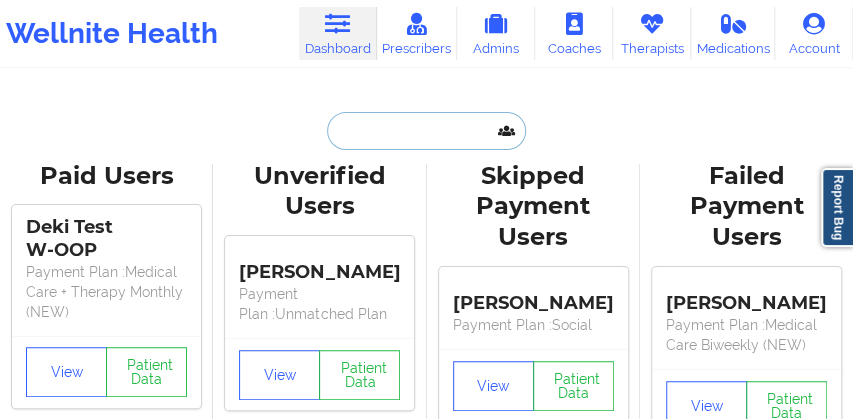 click at bounding box center (426, 131) 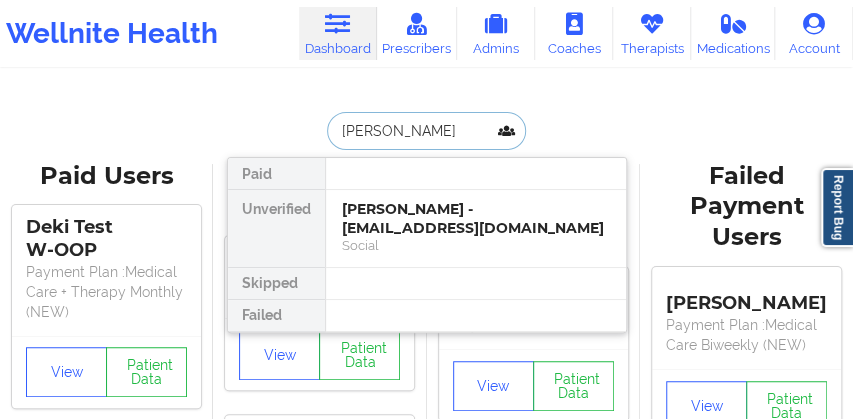 type on "[PERSON_NAME]" 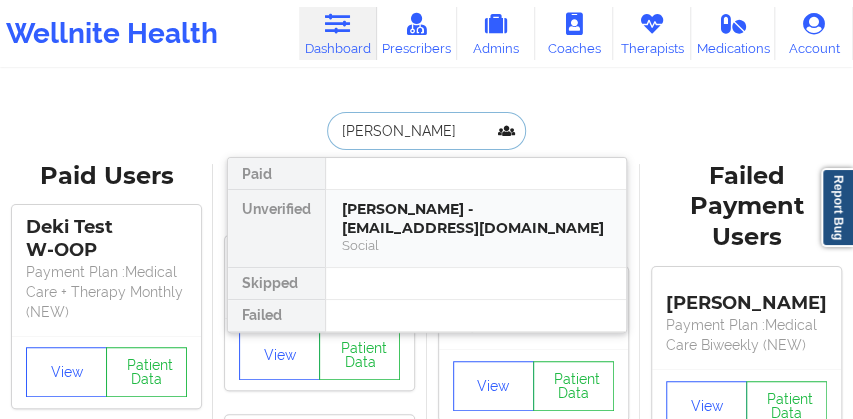 click on "Social" at bounding box center (476, 245) 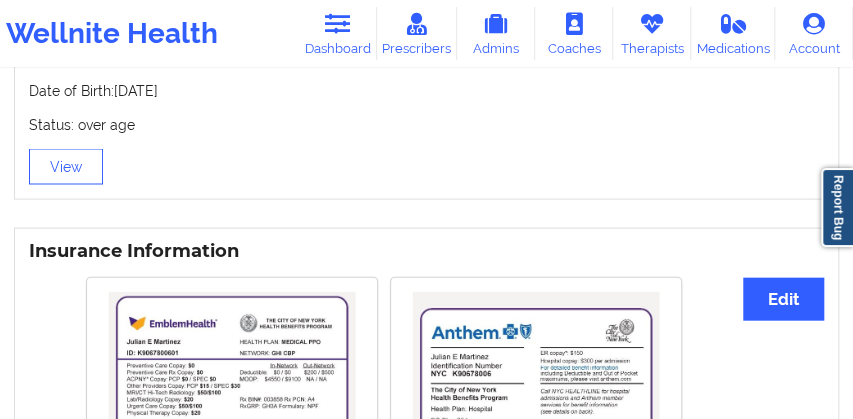 scroll, scrollTop: 1428, scrollLeft: 0, axis: vertical 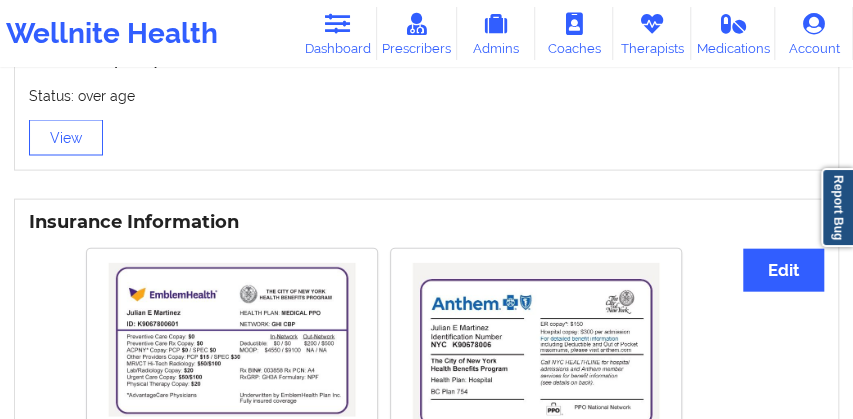click at bounding box center [232, 340] 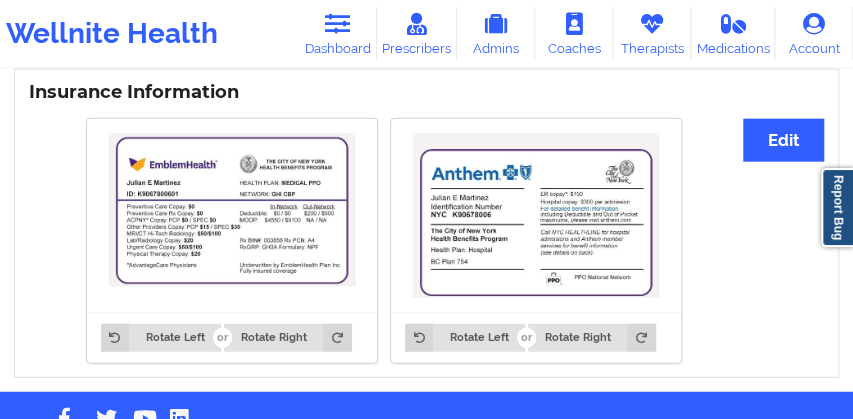 scroll, scrollTop: 1562, scrollLeft: 0, axis: vertical 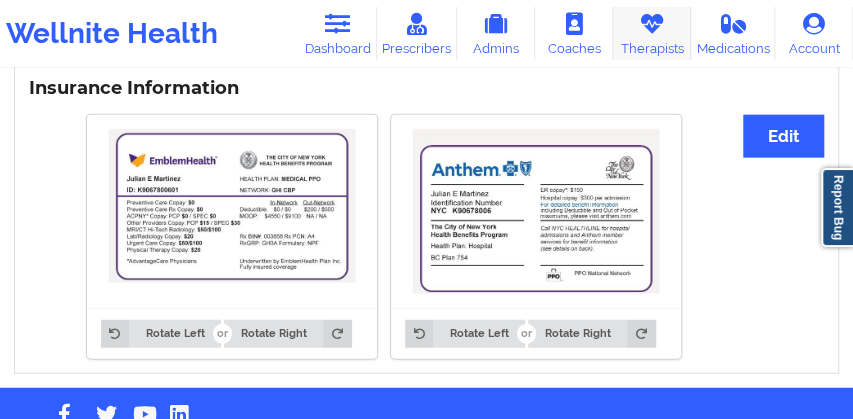 click on "Therapists" at bounding box center [652, 33] 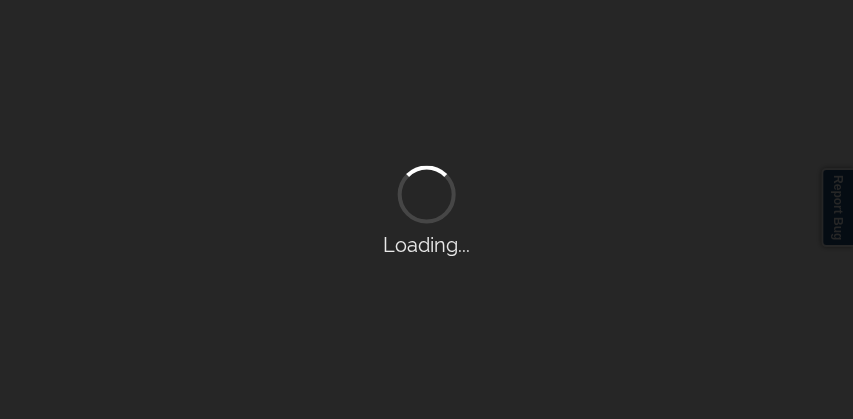 scroll, scrollTop: 0, scrollLeft: 0, axis: both 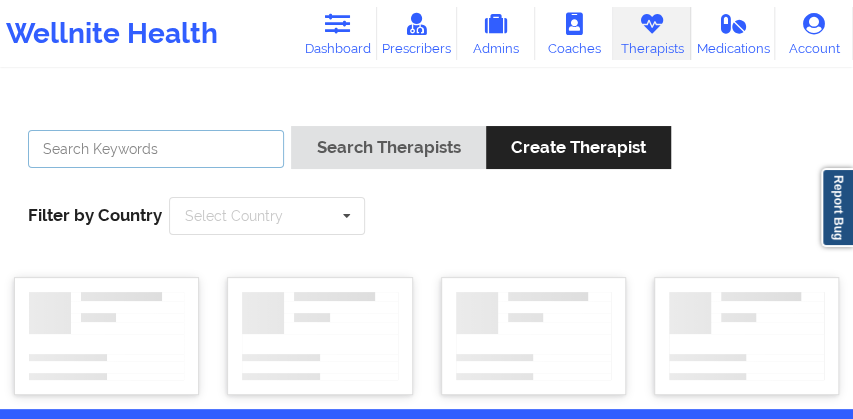 click at bounding box center (156, 149) 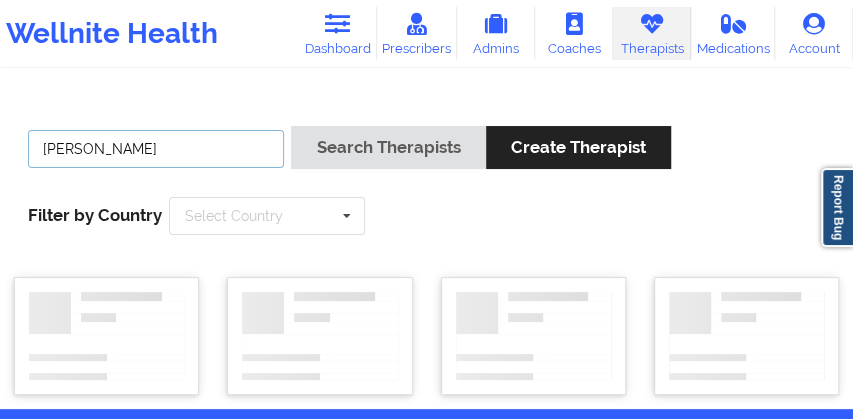 type on "[PERSON_NAME]" 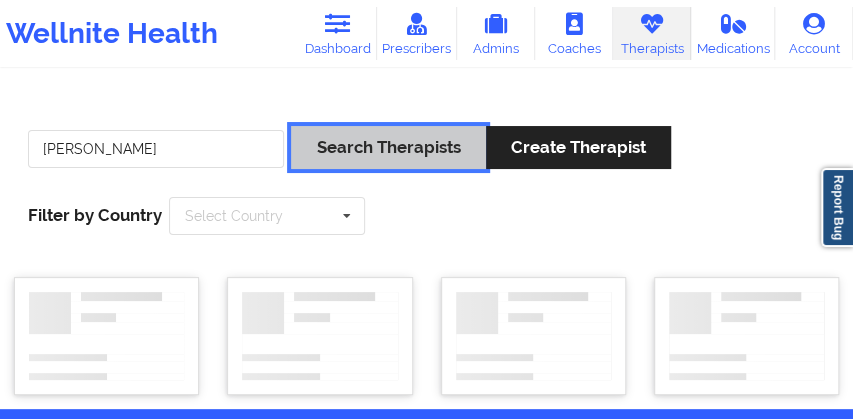 click on "Search Therapists" at bounding box center (388, 147) 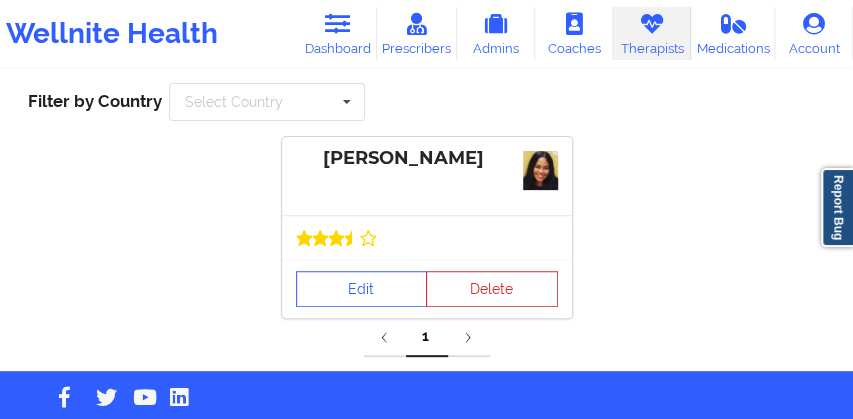 scroll, scrollTop: 144, scrollLeft: 0, axis: vertical 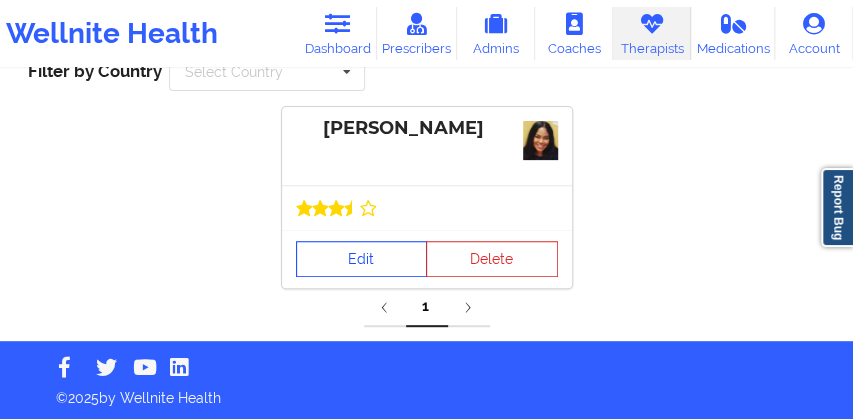 click on "Edit" at bounding box center [362, 259] 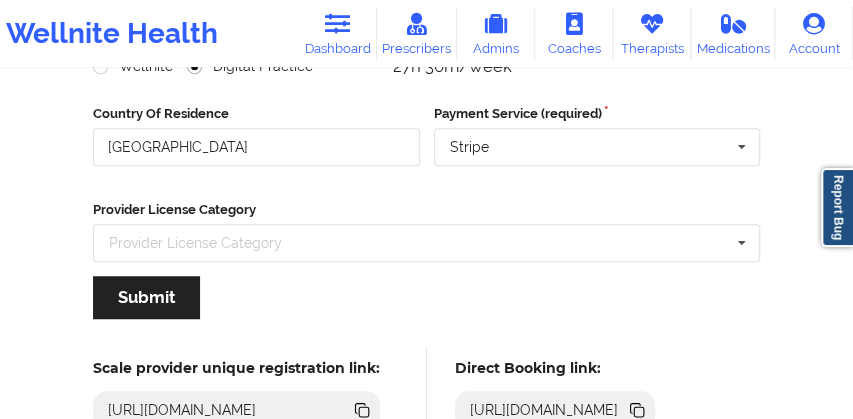 scroll, scrollTop: 476, scrollLeft: 0, axis: vertical 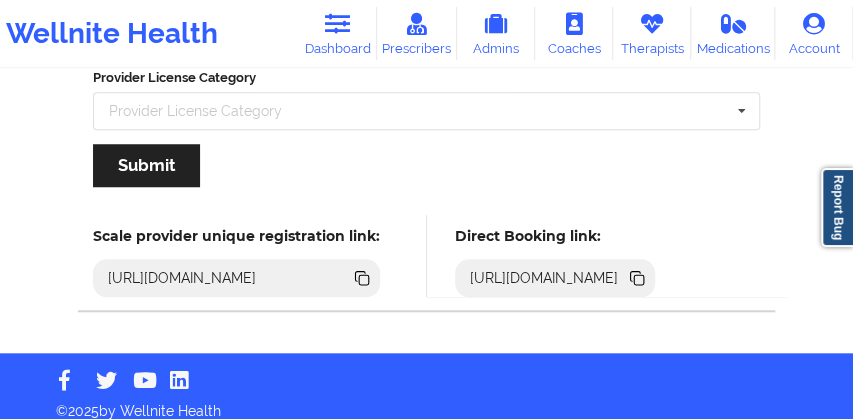 click 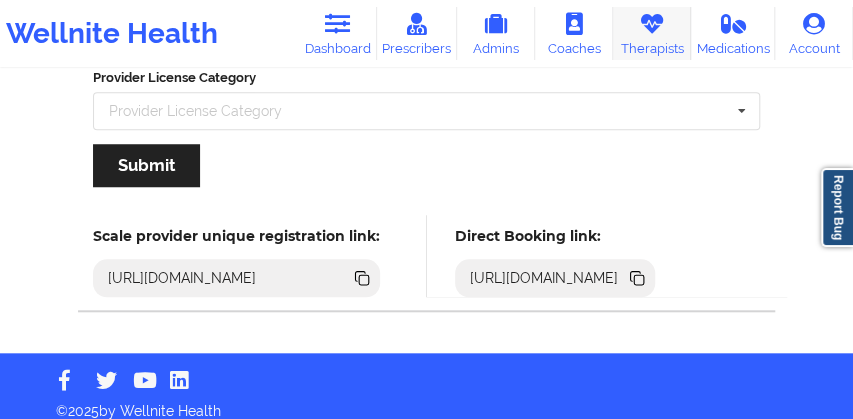 click on "Therapists" at bounding box center (652, 33) 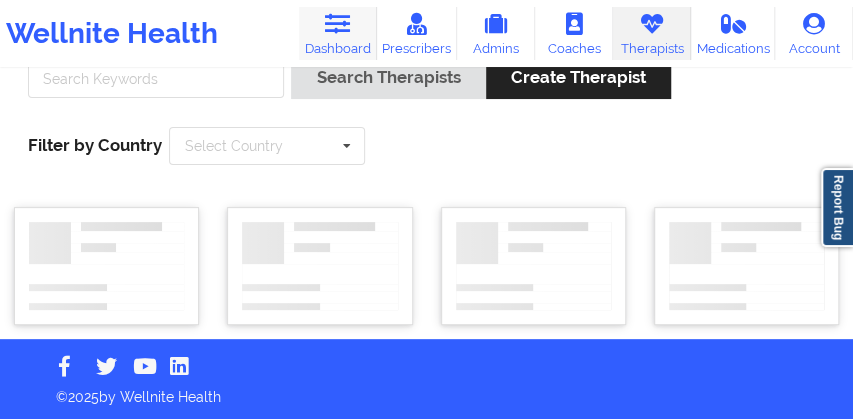 click at bounding box center [337, 24] 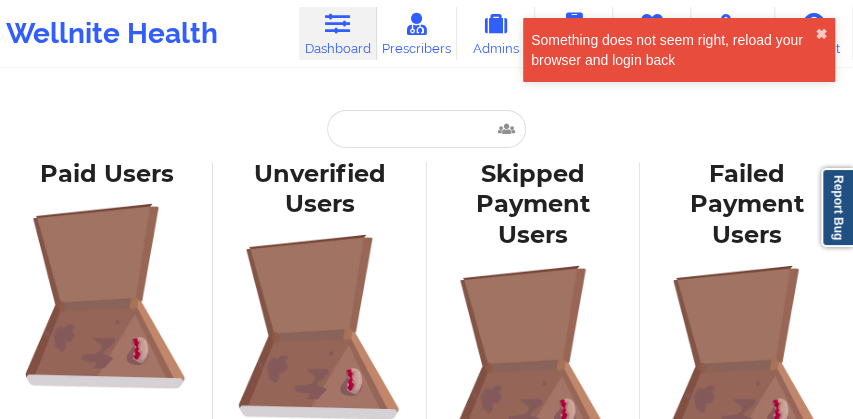 scroll, scrollTop: 0, scrollLeft: 0, axis: both 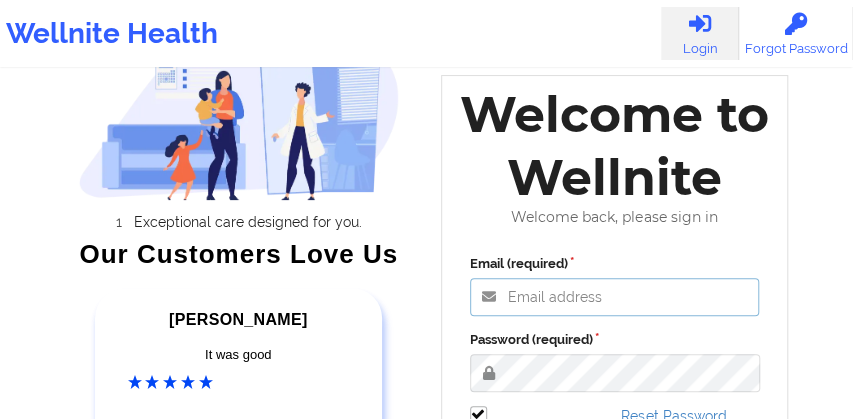 click on "Email   (required)" at bounding box center [615, 297] 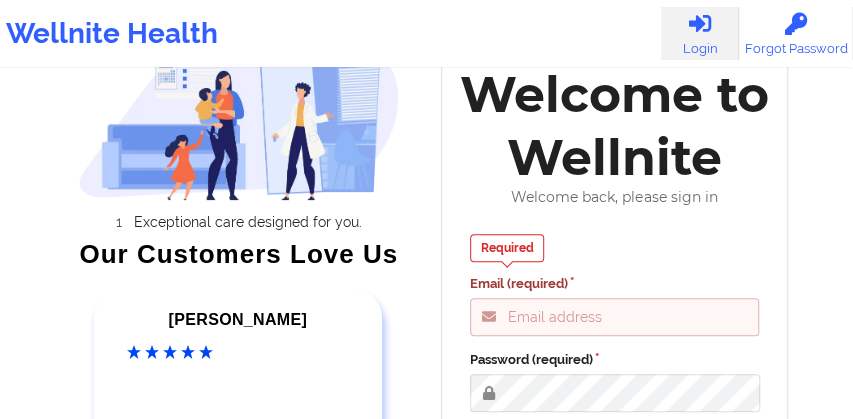 type on "Fanama@wellnite.com" 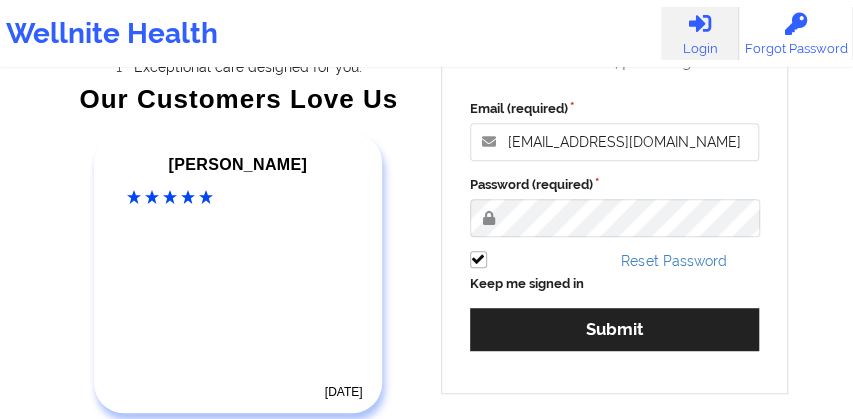 scroll, scrollTop: 355, scrollLeft: 0, axis: vertical 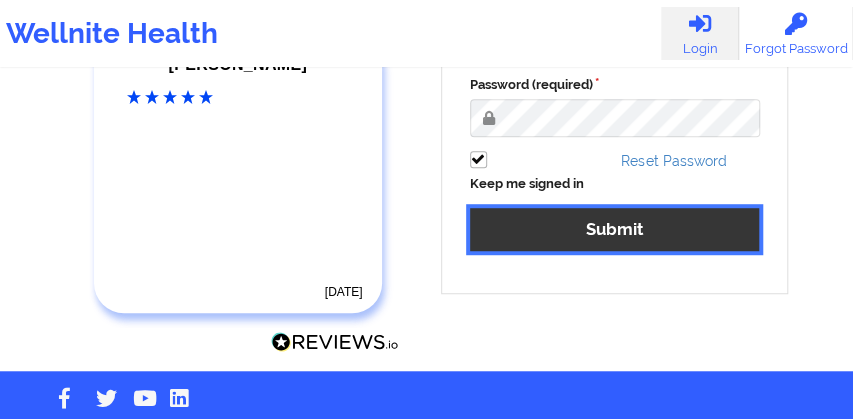 click on "Submit" at bounding box center [615, 229] 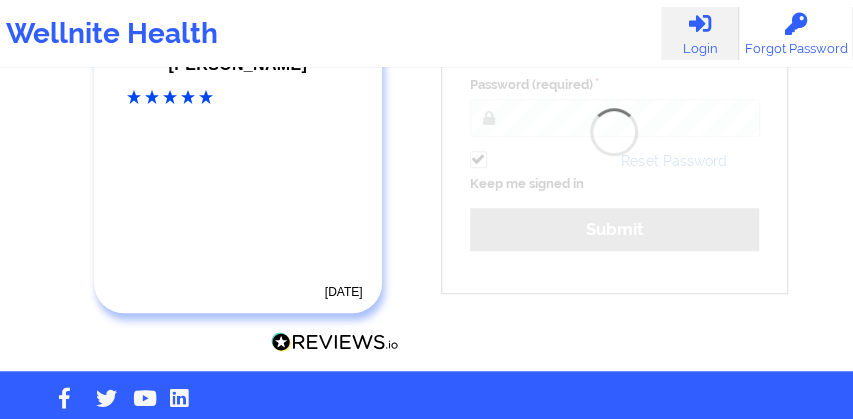 scroll, scrollTop: 0, scrollLeft: 0, axis: both 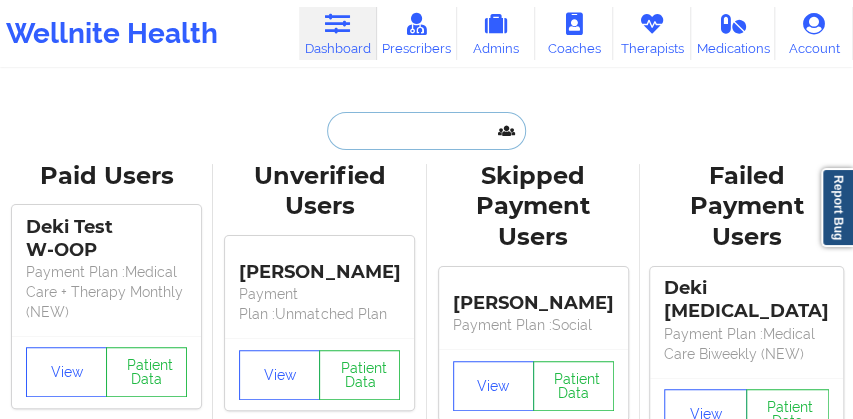 click at bounding box center (426, 131) 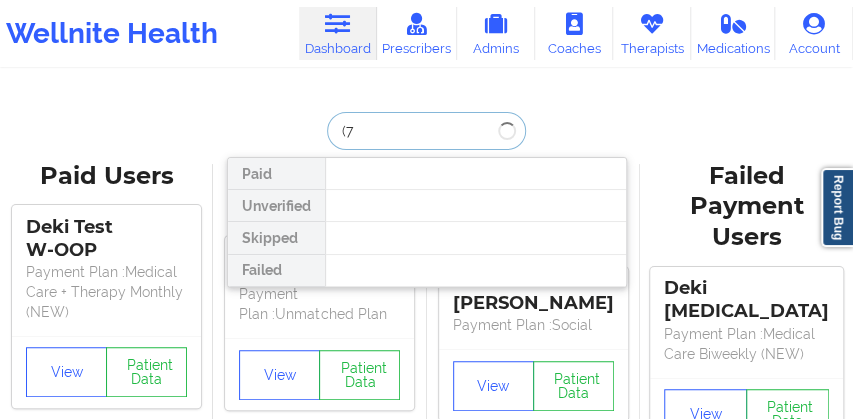 type on "(" 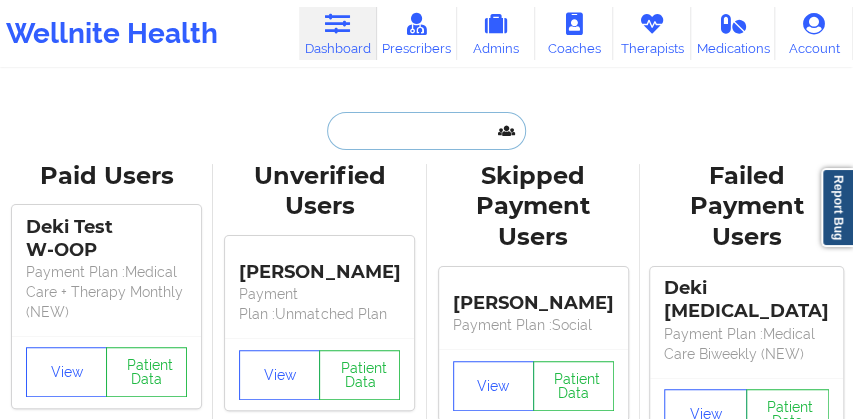paste on "bryantbryant6669@gmail.com" 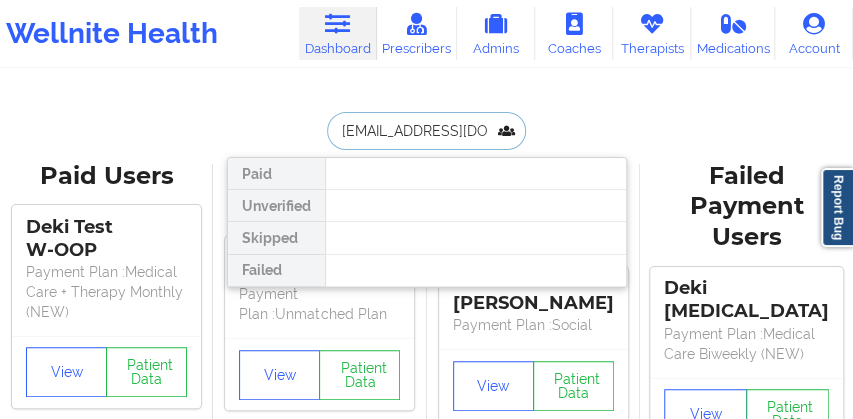 scroll, scrollTop: 0, scrollLeft: 34, axis: horizontal 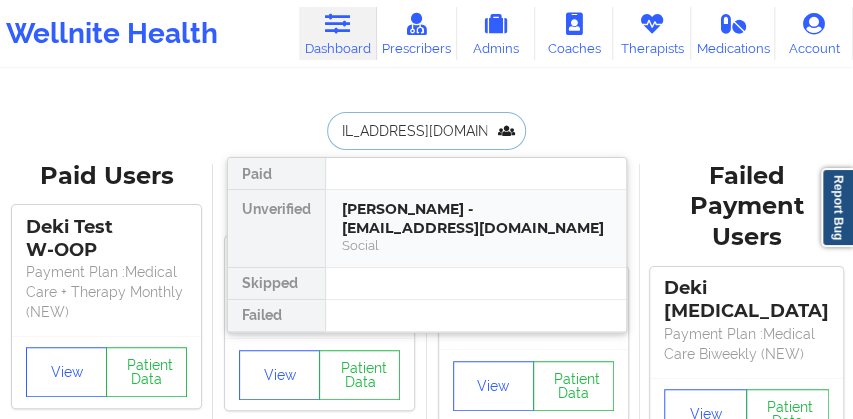 click on "Conyarda Bryant  - bryantbryant6669@gmail.com" at bounding box center (476, 218) 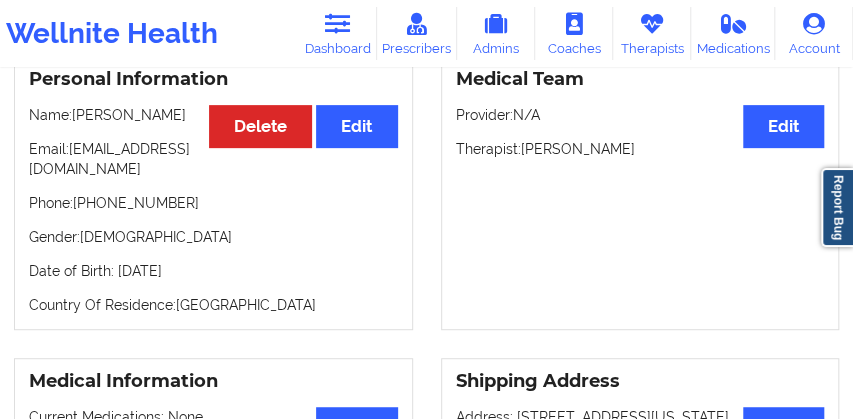 scroll, scrollTop: 206, scrollLeft: 0, axis: vertical 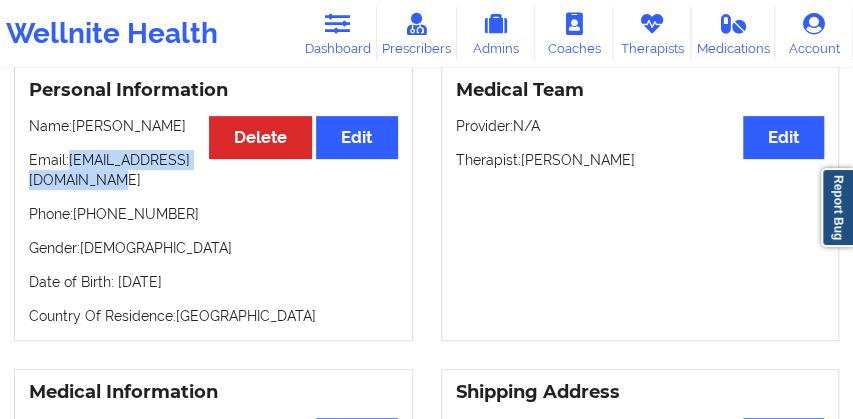 drag, startPoint x: 225, startPoint y: 192, endPoint x: 29, endPoint y: 192, distance: 196 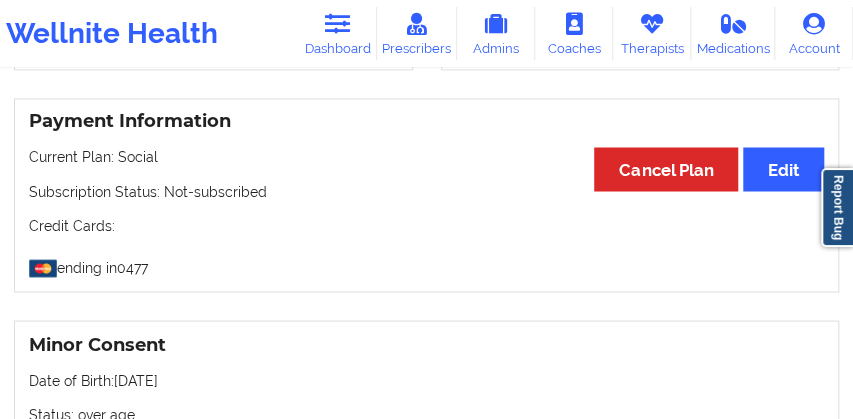 scroll, scrollTop: 1118, scrollLeft: 0, axis: vertical 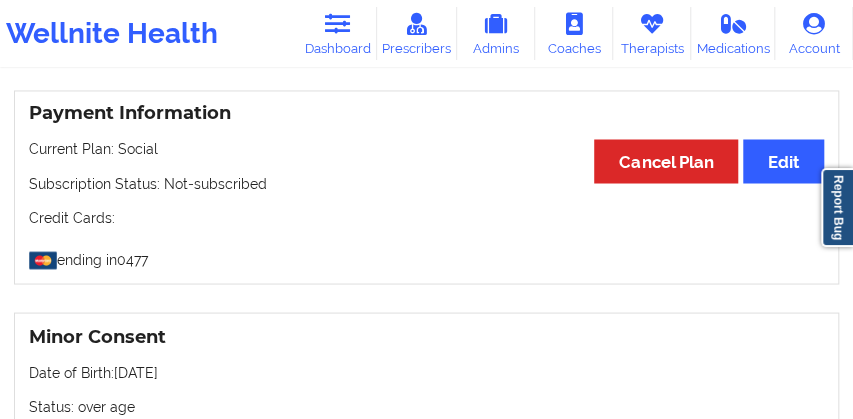 click on "ending in  0477" at bounding box center (426, 255) 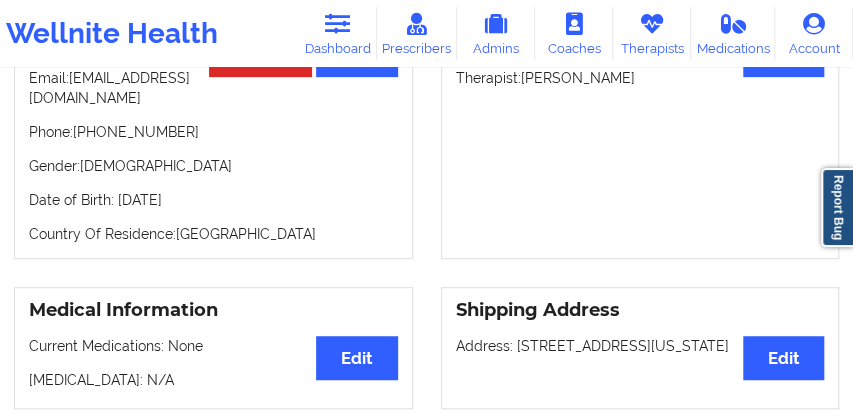scroll, scrollTop: 0, scrollLeft: 0, axis: both 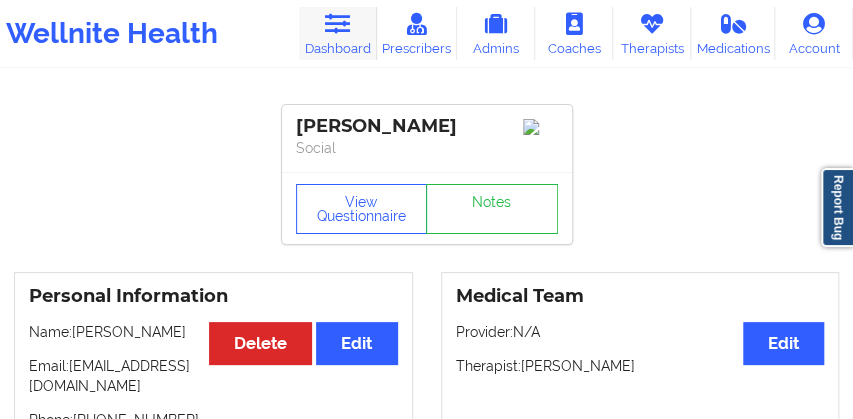 click at bounding box center [337, 24] 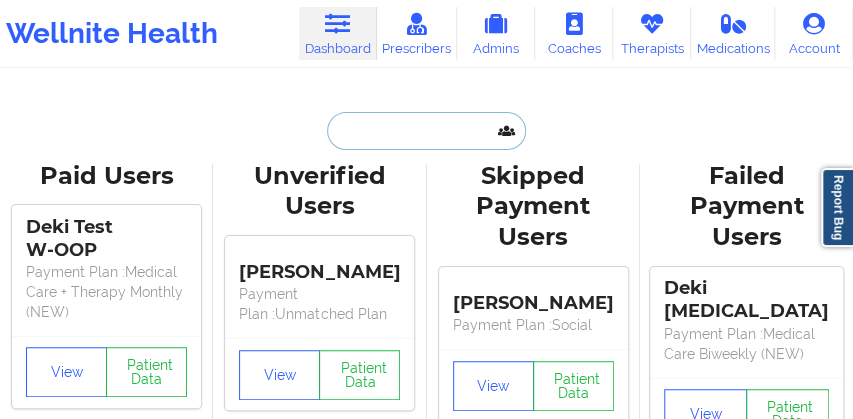 click at bounding box center [426, 131] 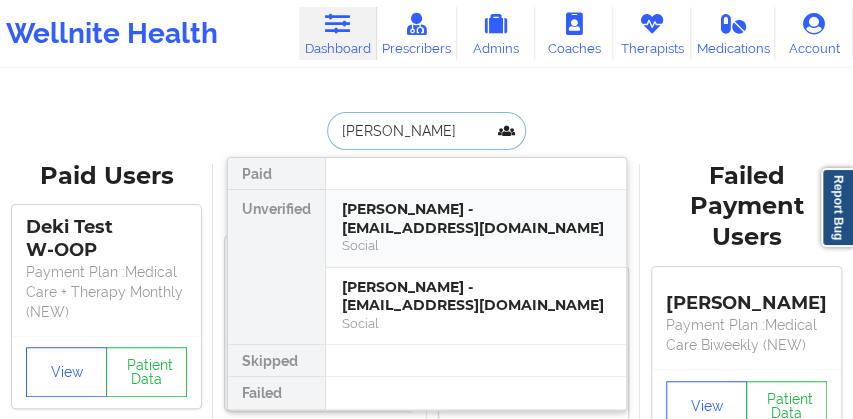 click on "Conyarda Bryant - bryantbryant6668@gmail.com" at bounding box center [476, 218] 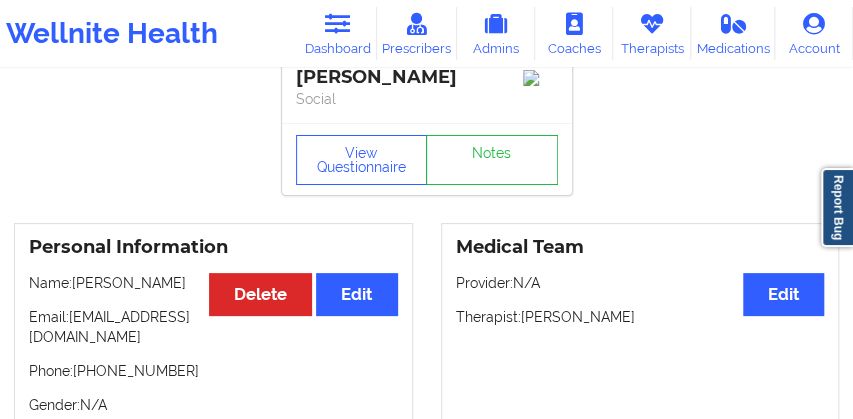 scroll, scrollTop: 35, scrollLeft: 0, axis: vertical 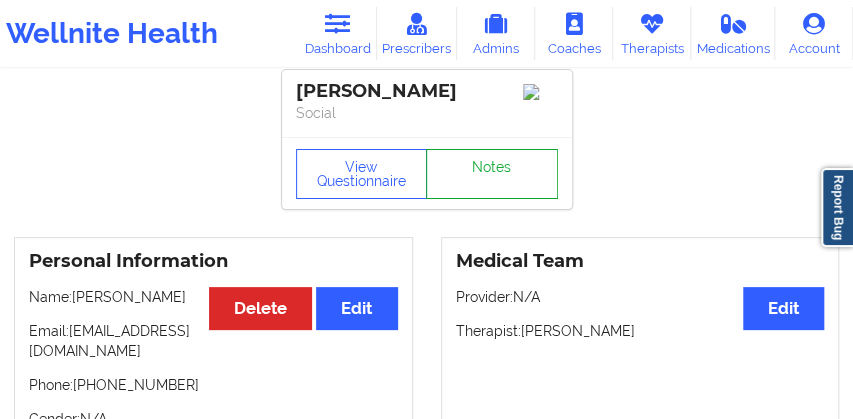 click on "Notes" at bounding box center (492, 174) 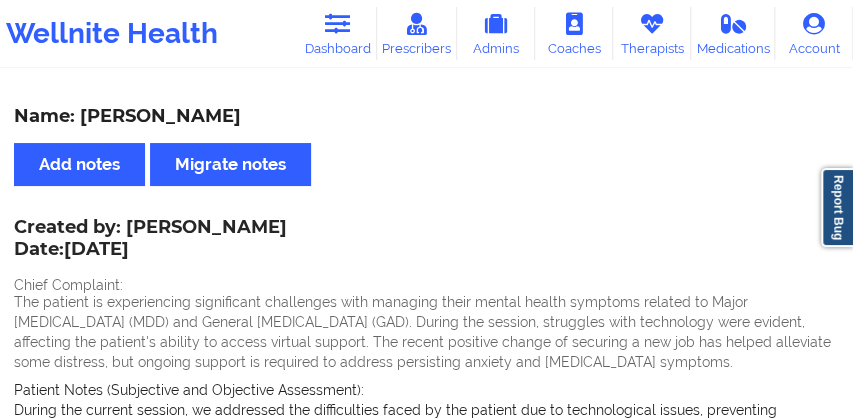 scroll, scrollTop: 0, scrollLeft: 0, axis: both 